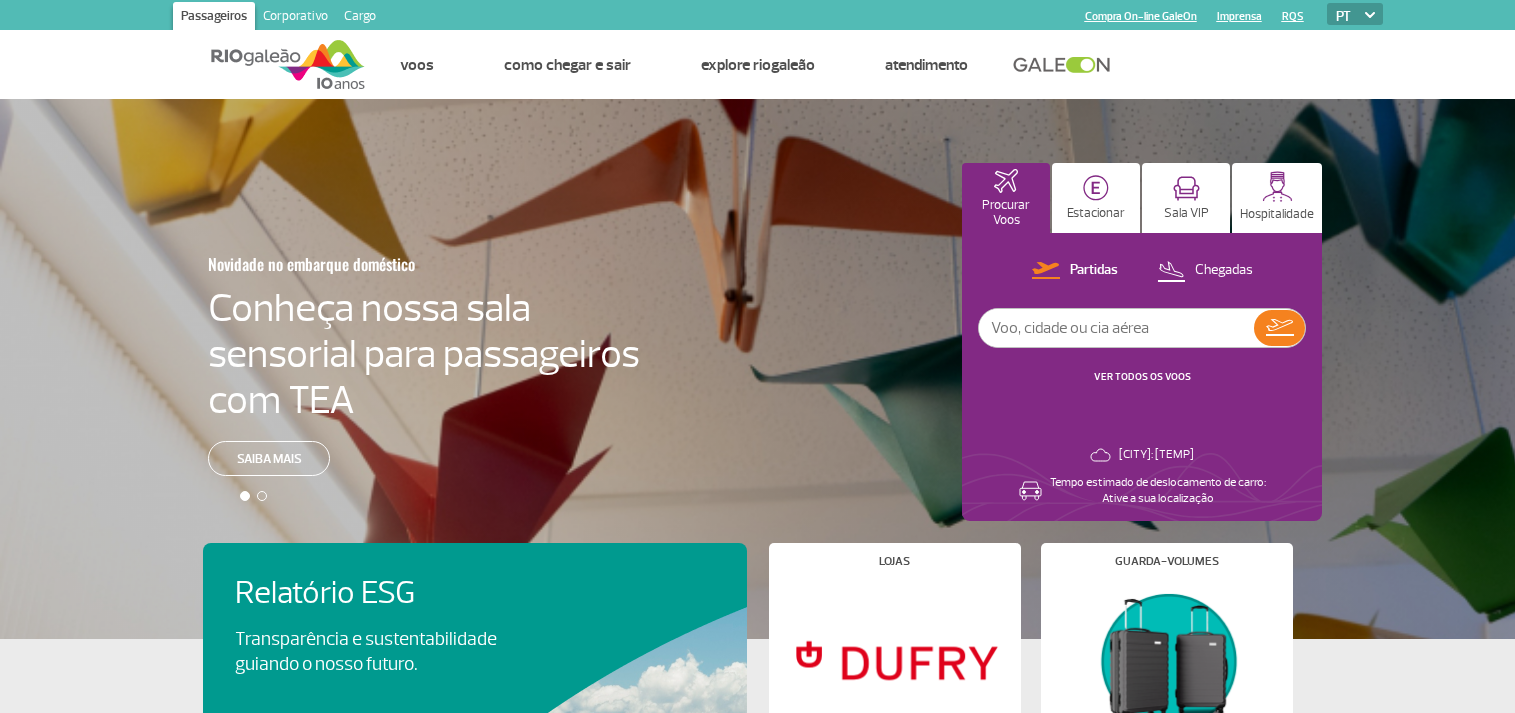 scroll, scrollTop: 0, scrollLeft: 0, axis: both 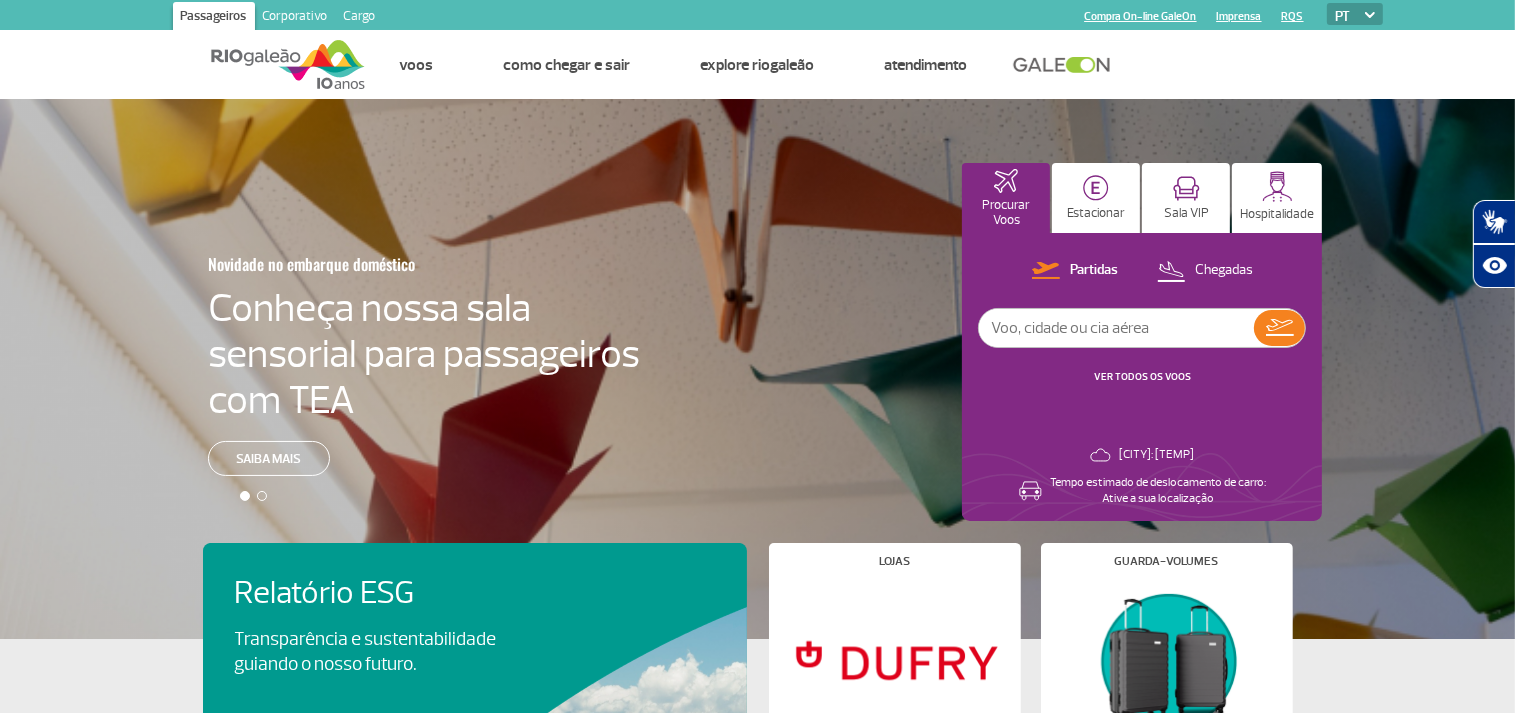 click at bounding box center (1116, 328) 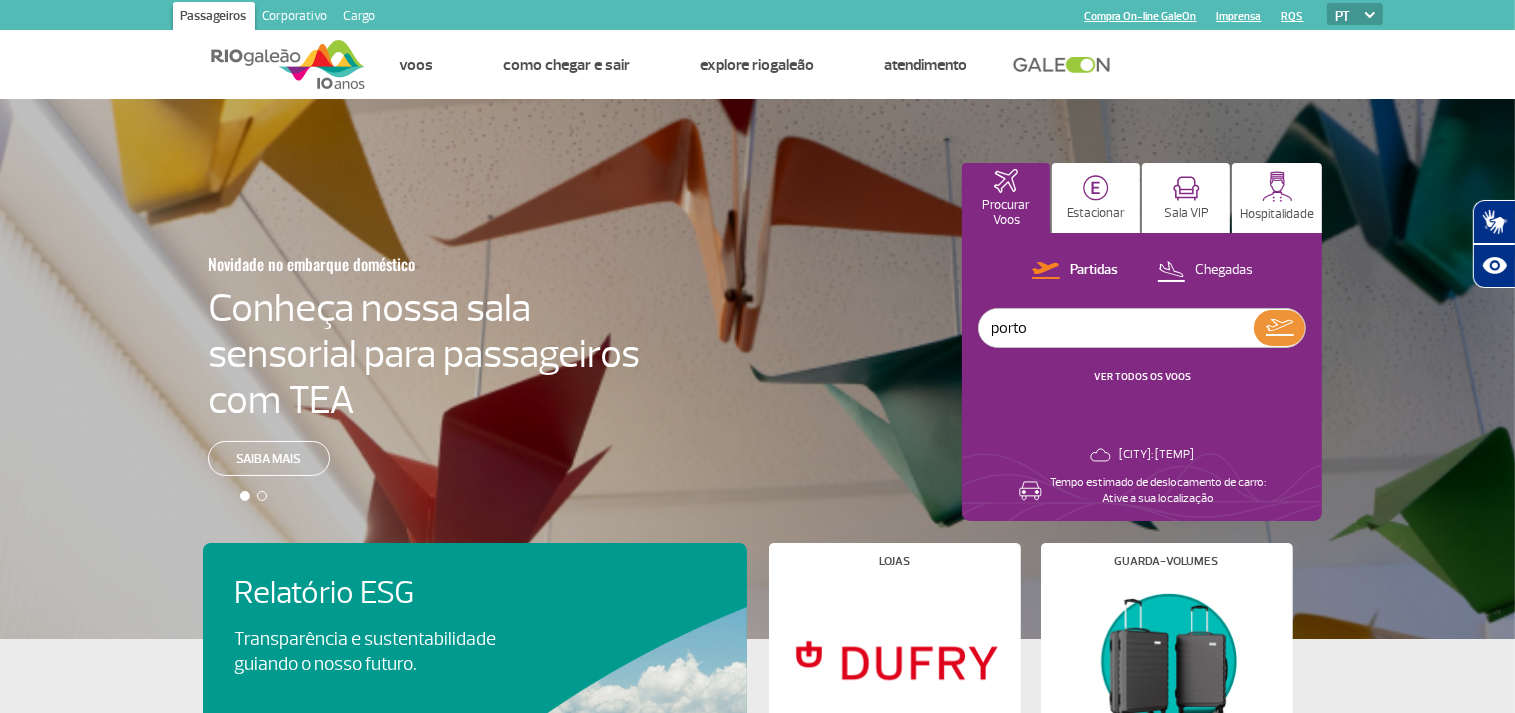 type on "porto" 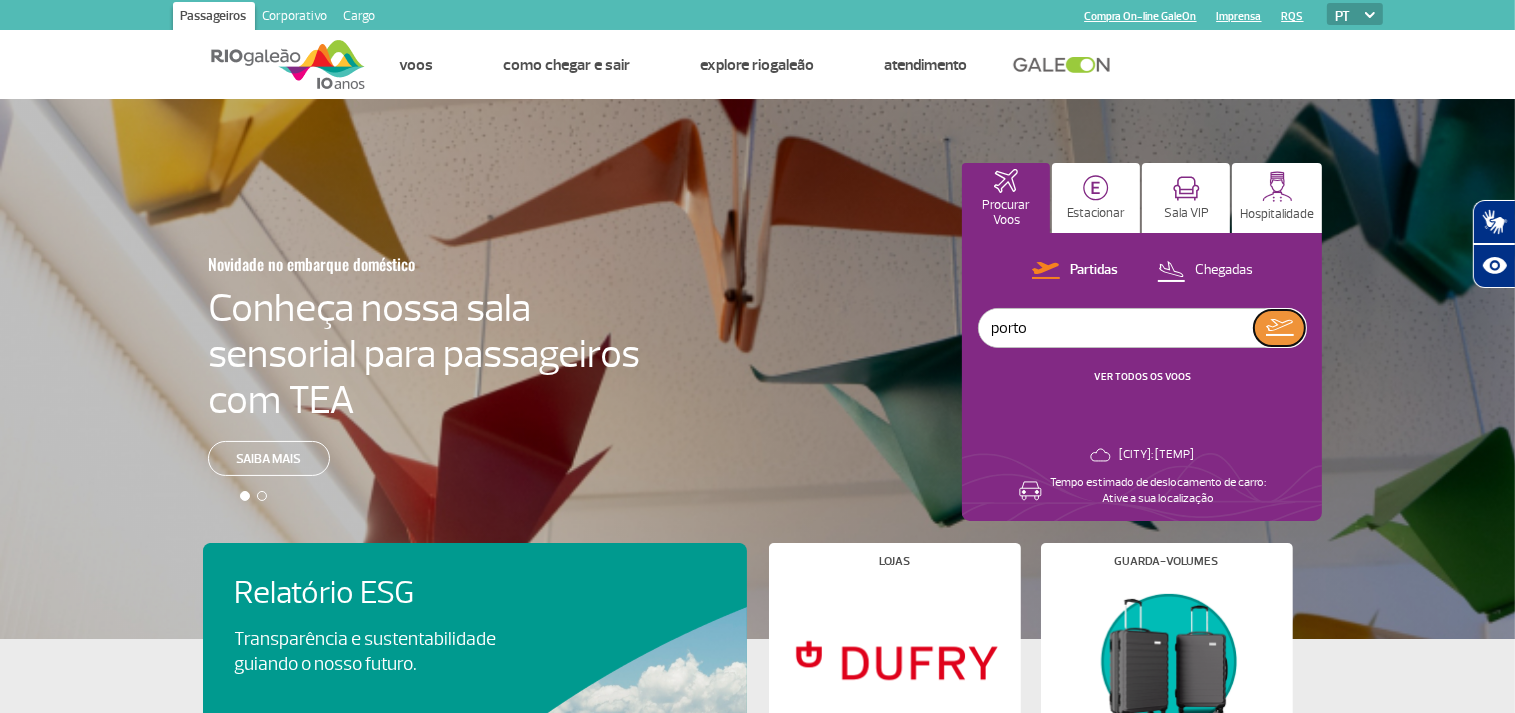 click at bounding box center [1279, 328] 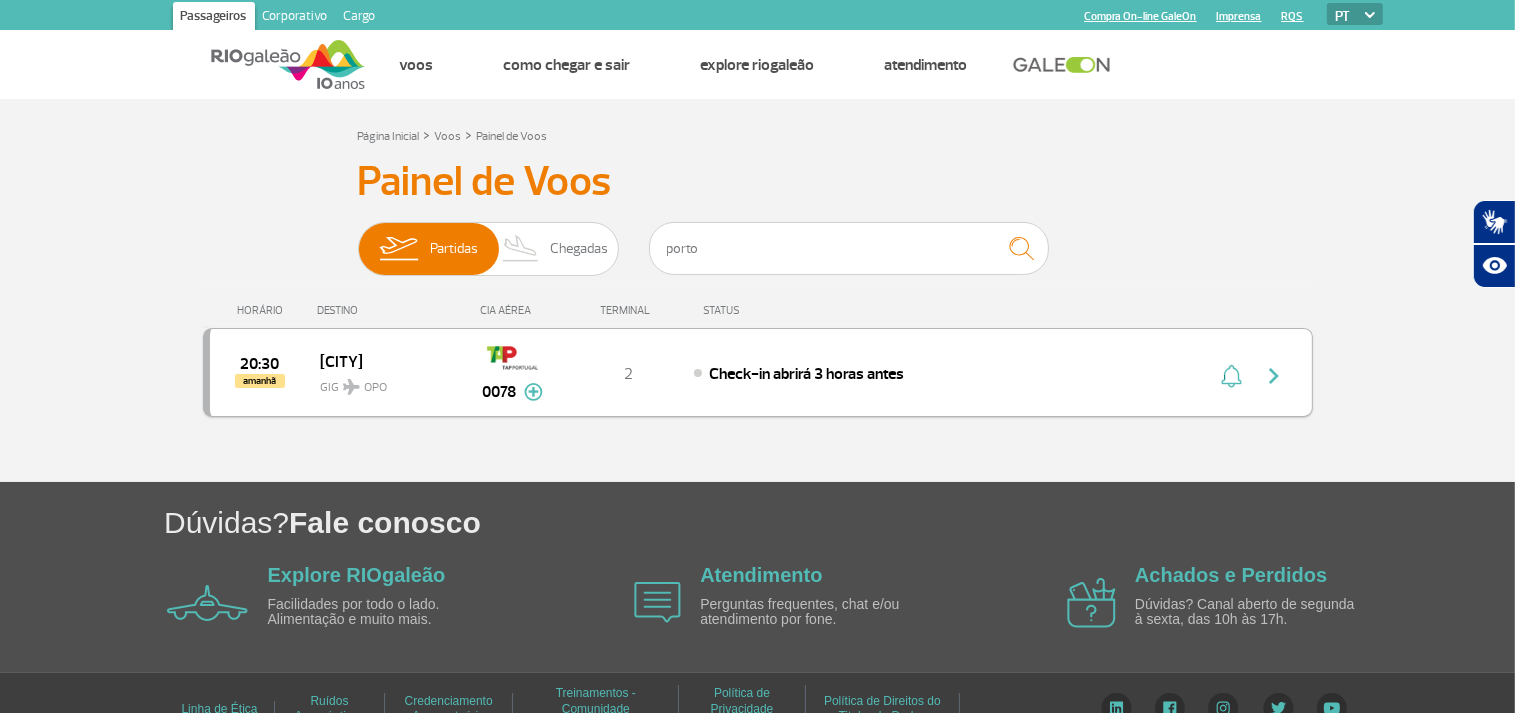 click at bounding box center (1274, 376) 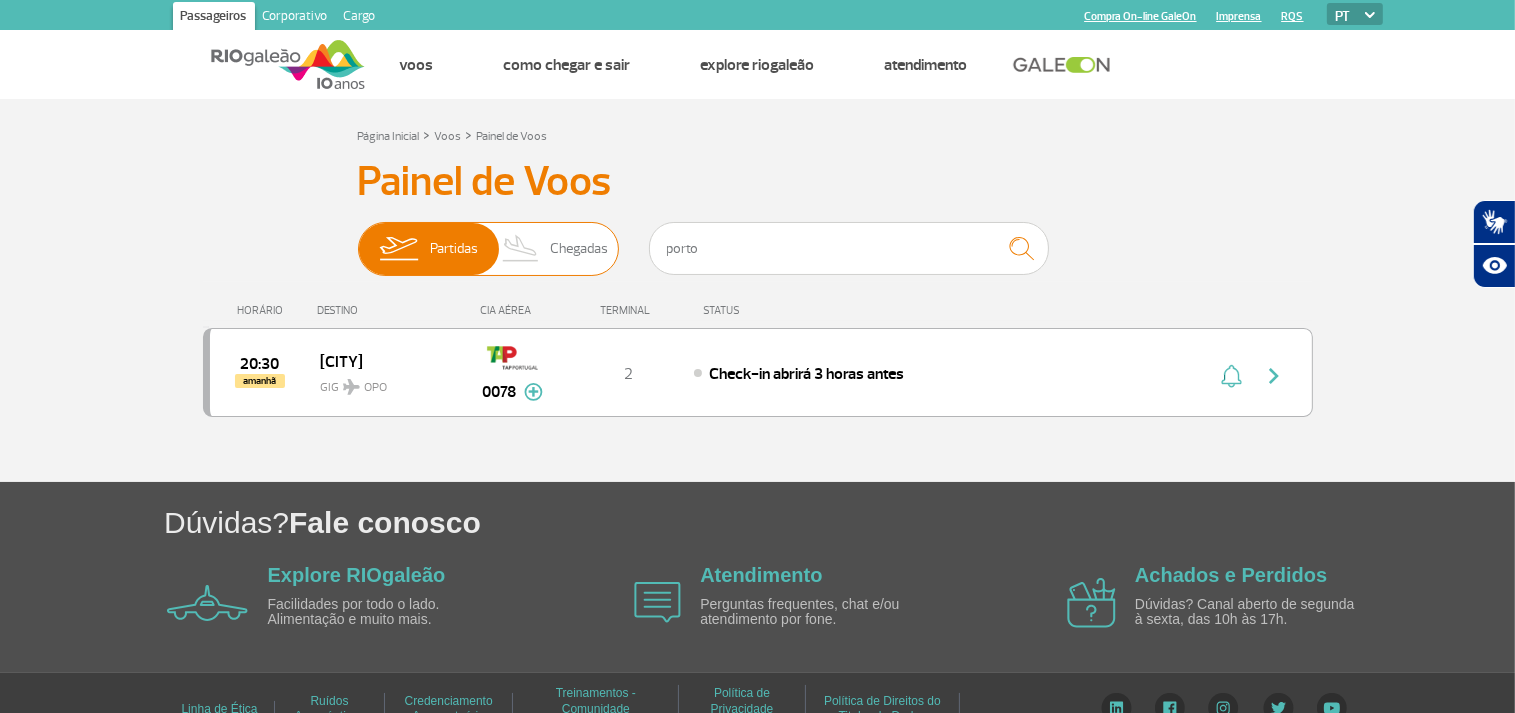click on "Chegadas" at bounding box center (579, 249) 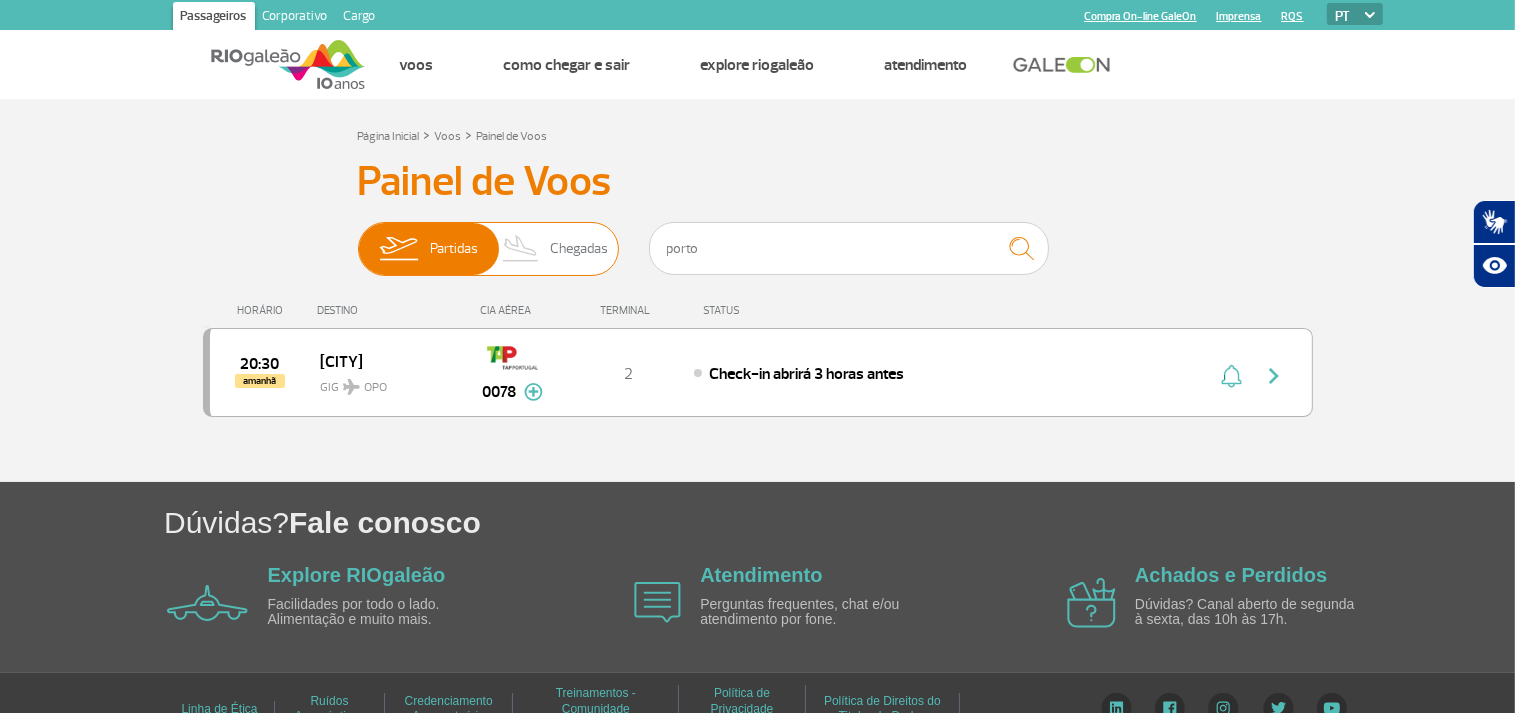 checkbox on "true" 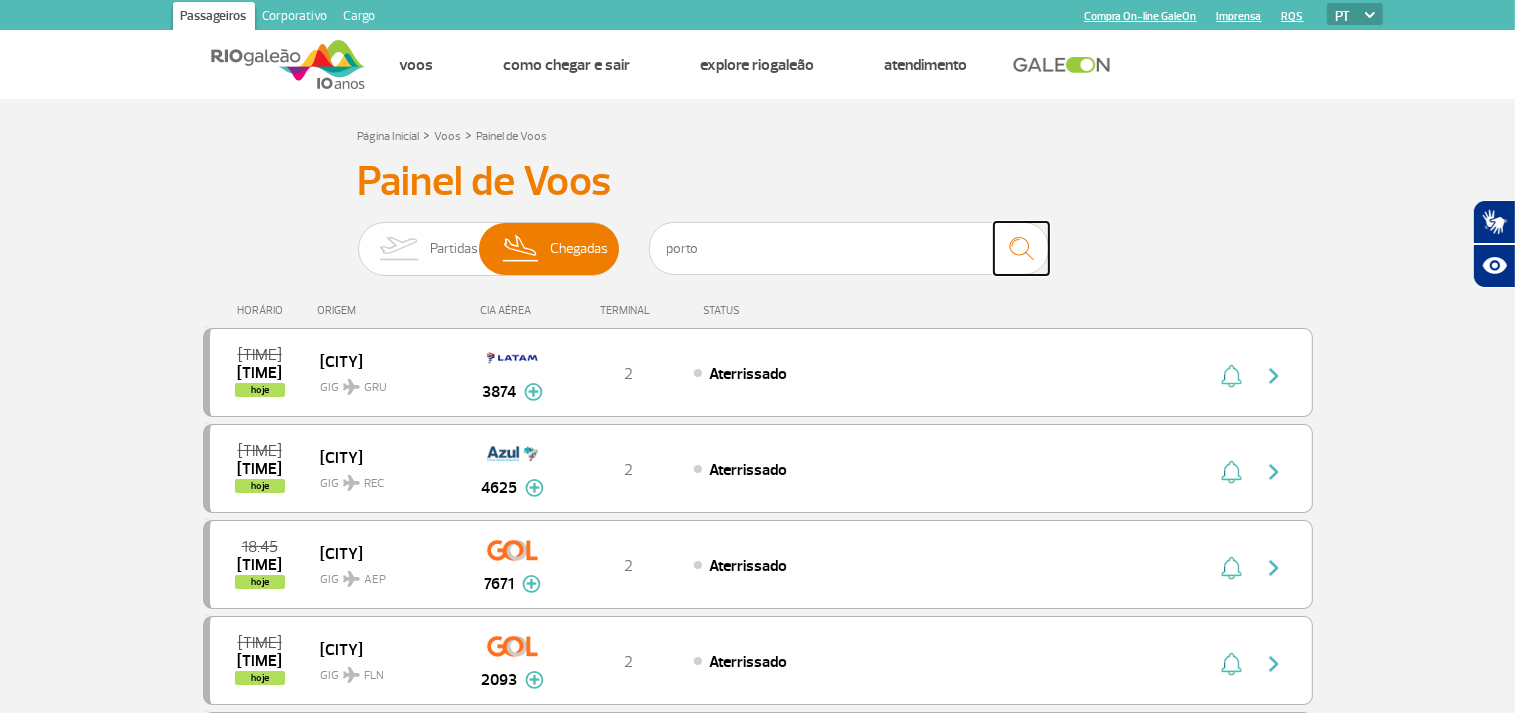 click at bounding box center (1021, 248) 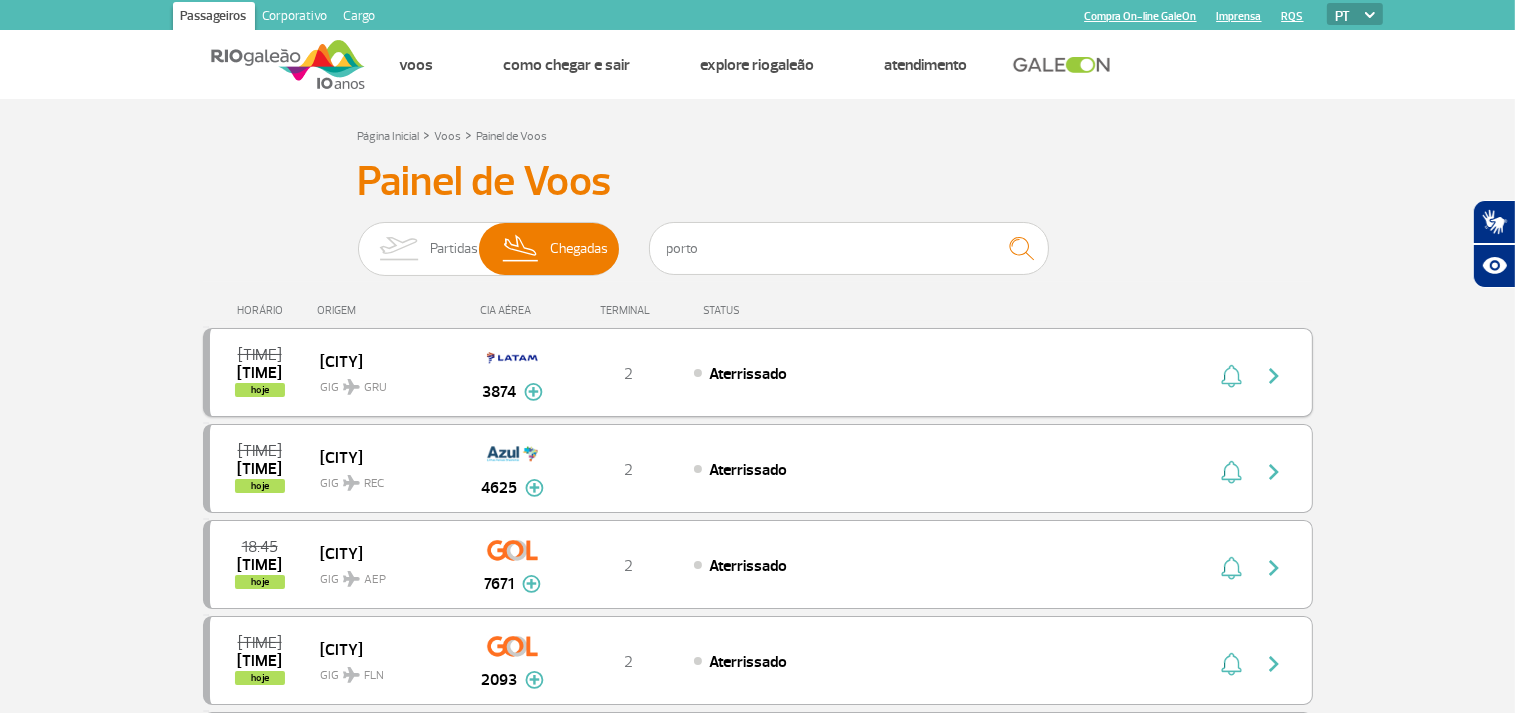 click at bounding box center [1274, 376] 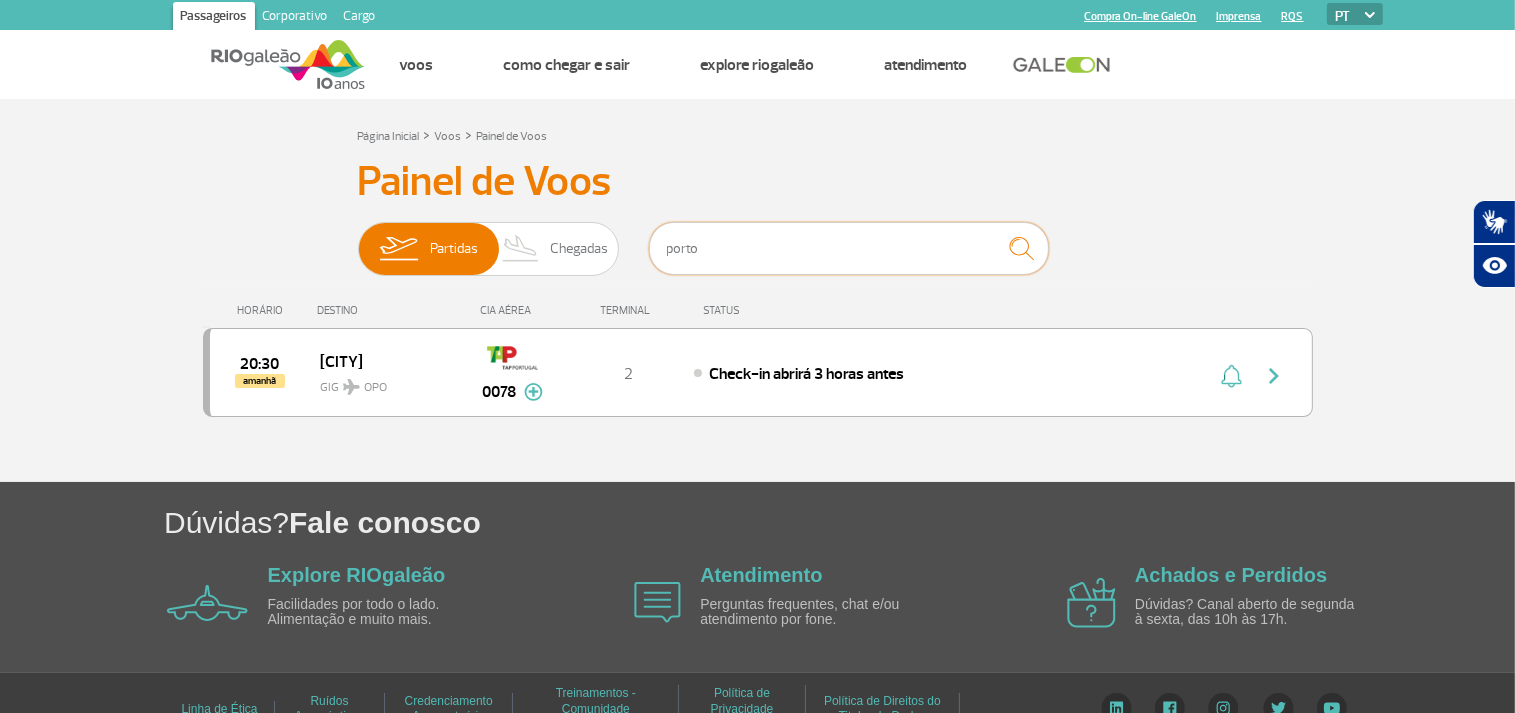 drag, startPoint x: 725, startPoint y: 242, endPoint x: 0, endPoint y: -22, distance: 771.5705 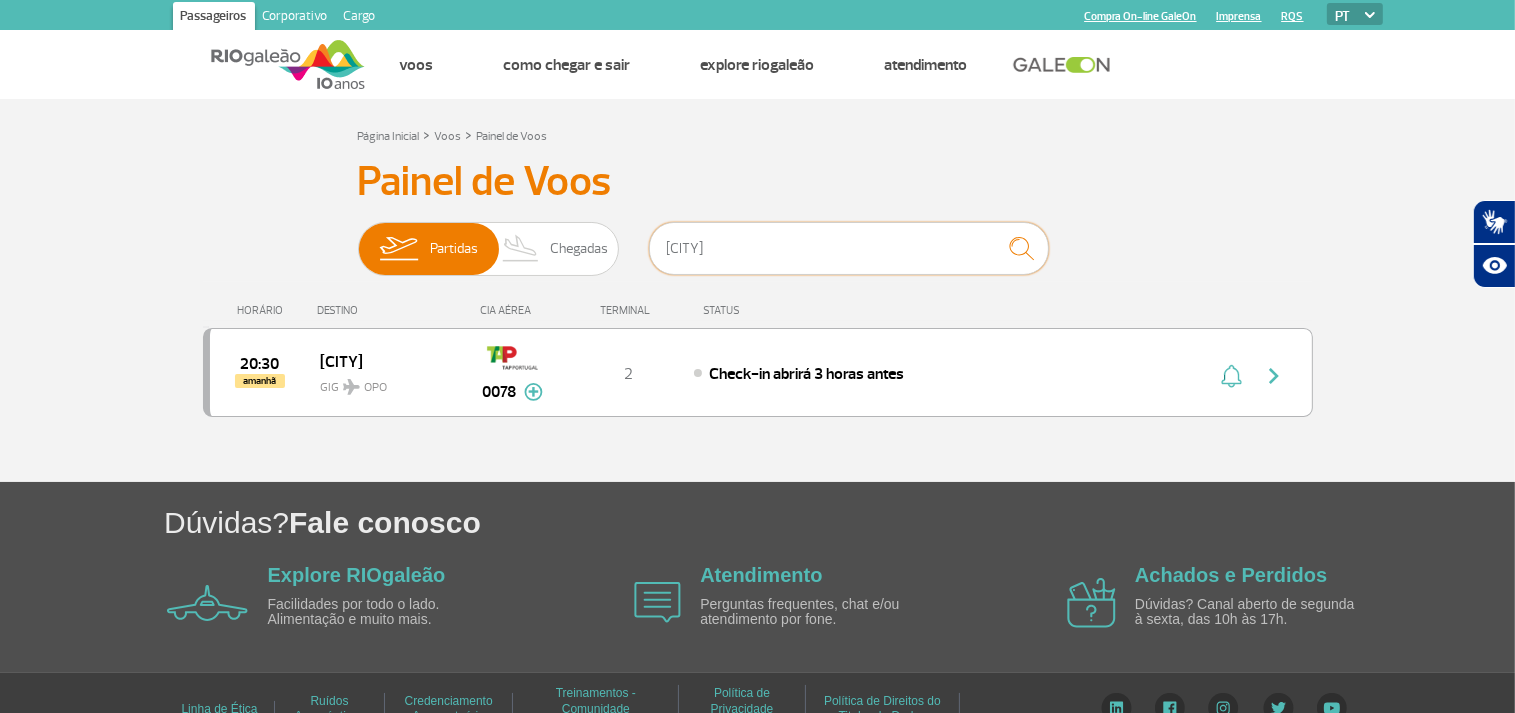 type on "[CITY]" 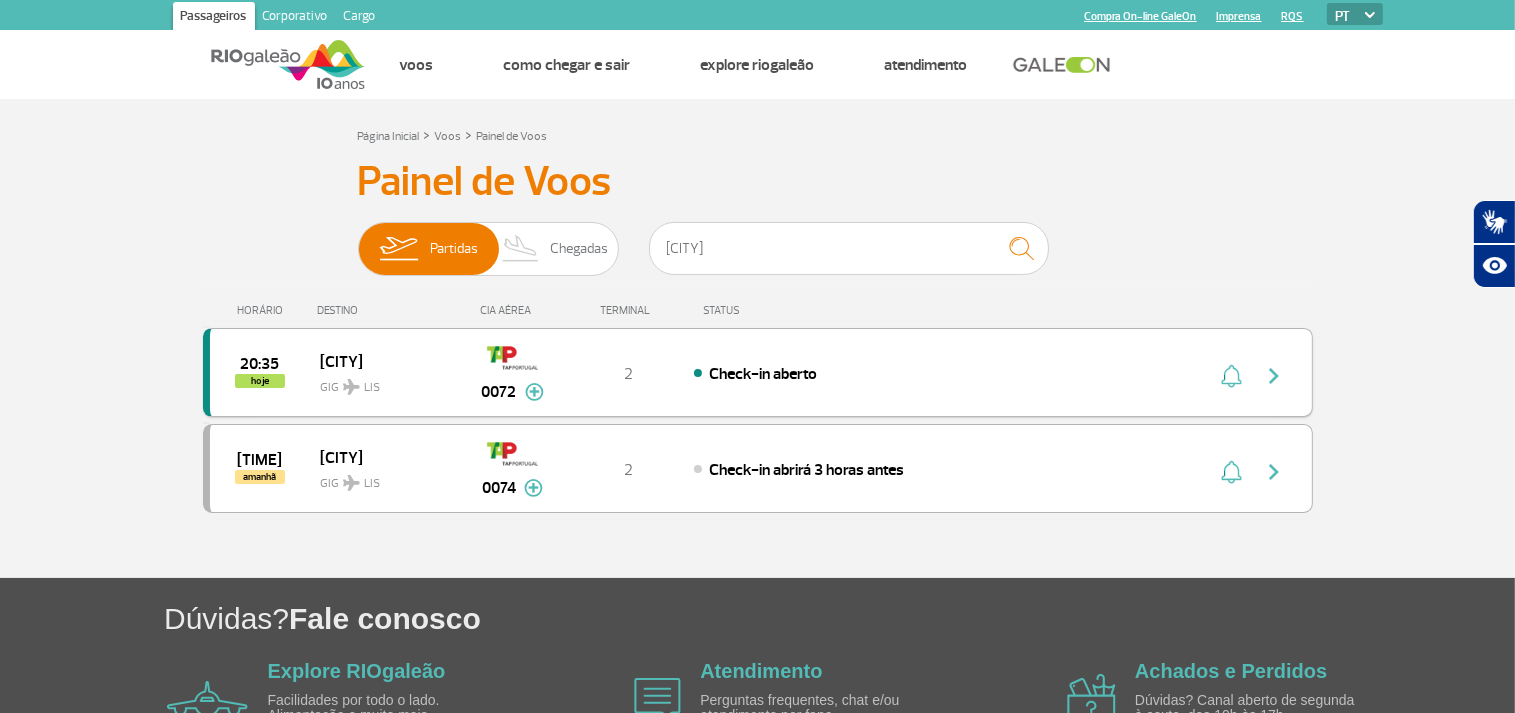 click at bounding box center (534, 392) 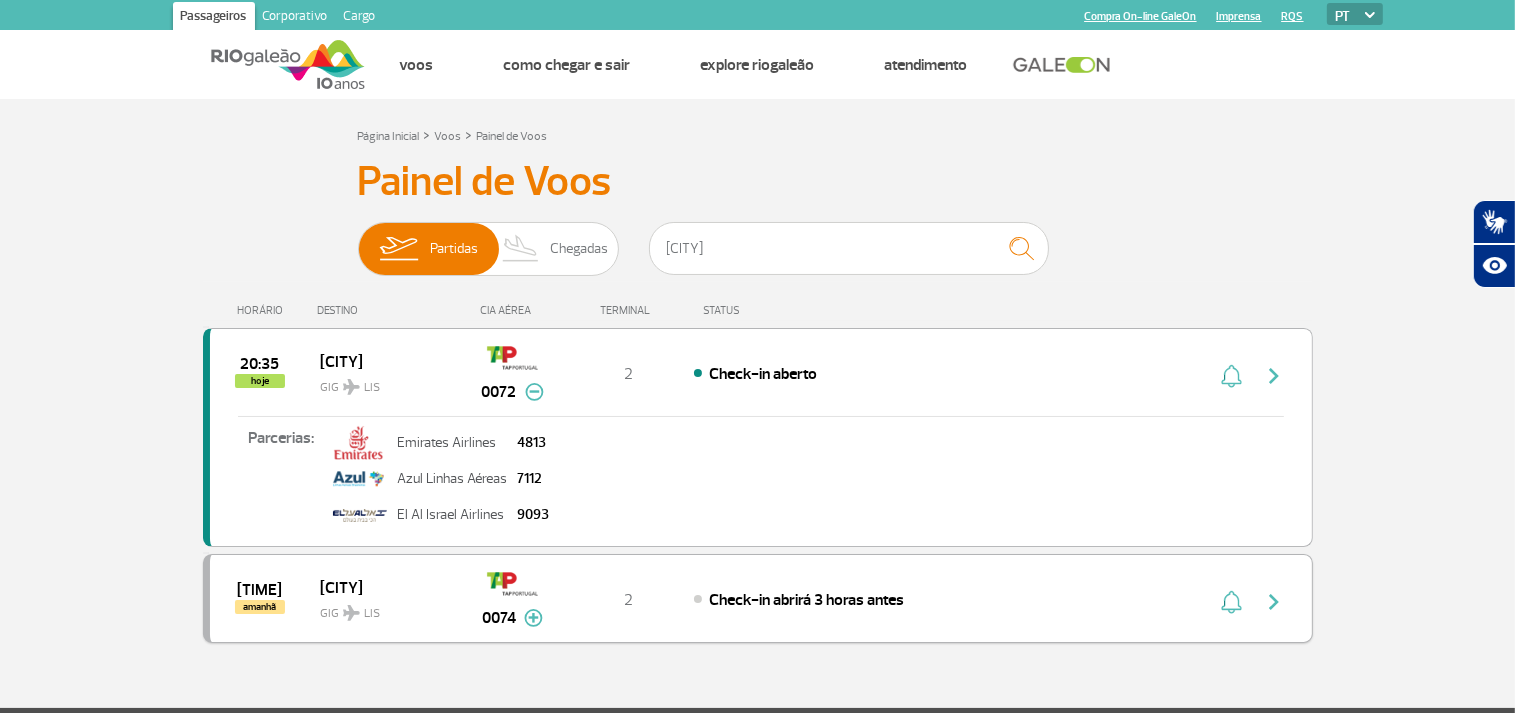 scroll, scrollTop: 258, scrollLeft: 0, axis: vertical 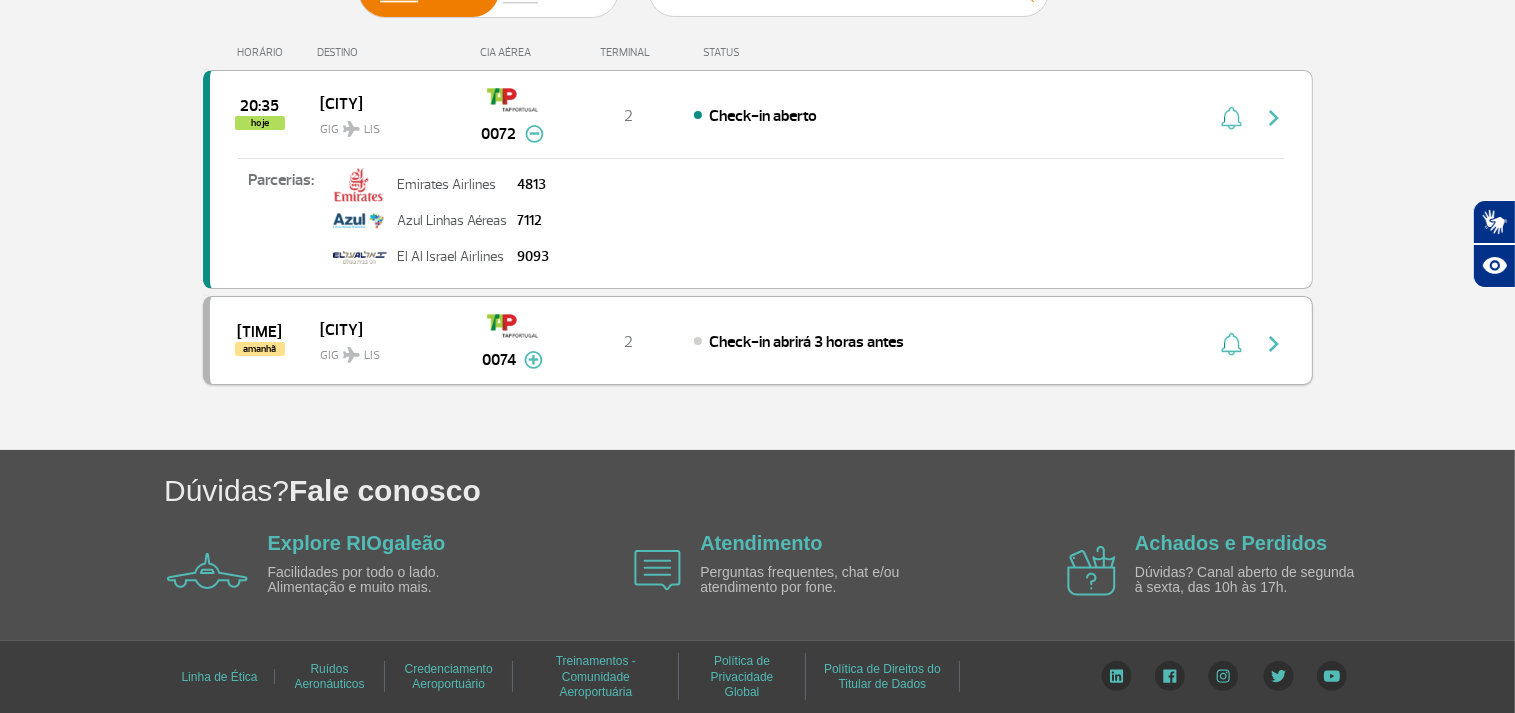 click at bounding box center [533, 360] 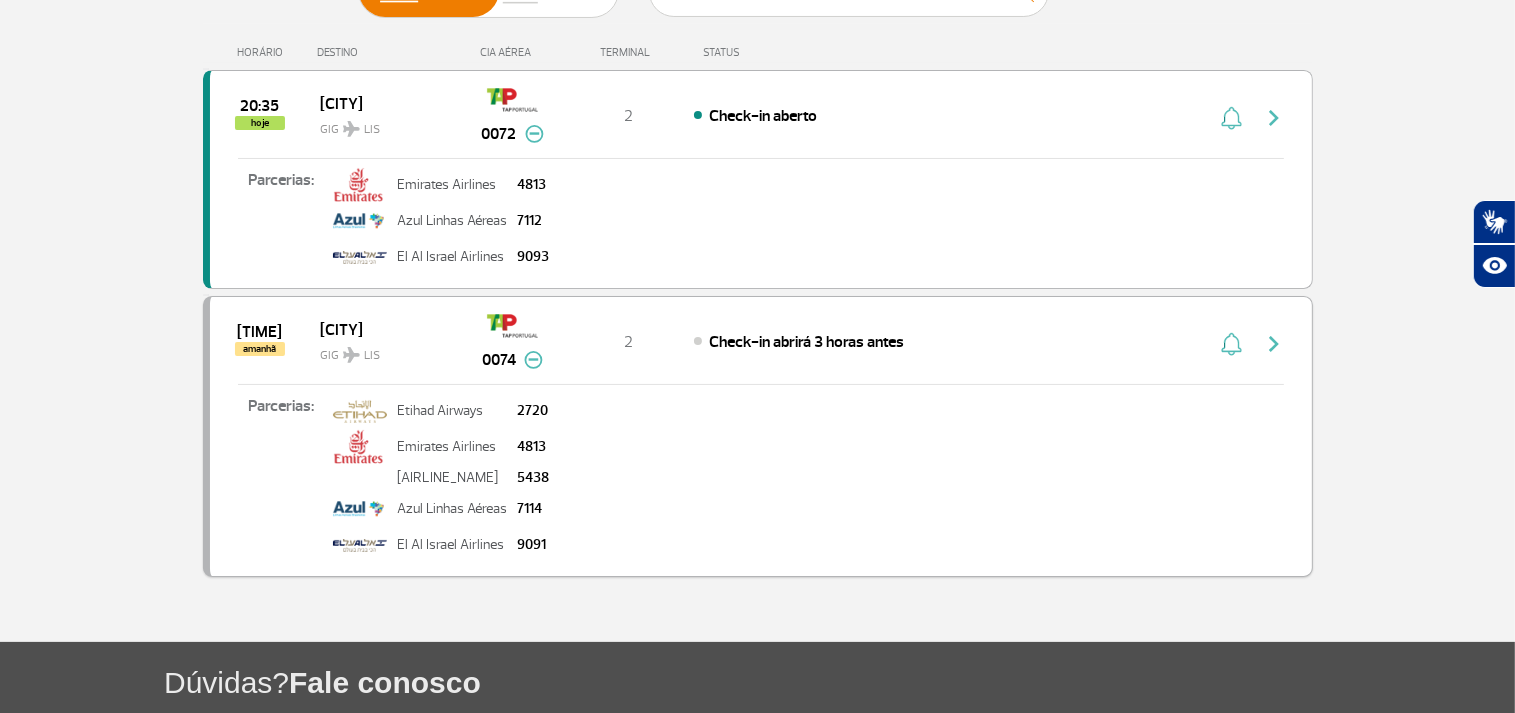 click at bounding box center (533, 360) 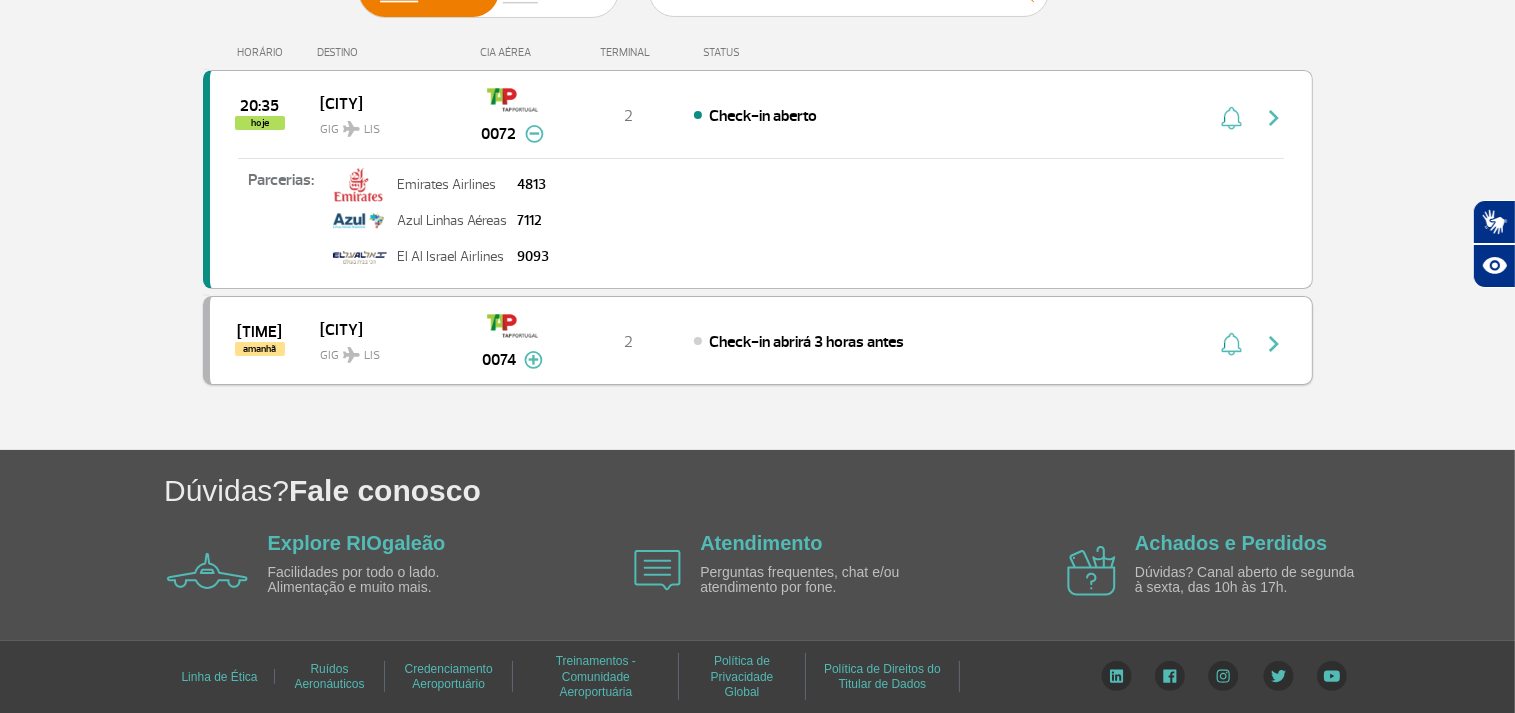click at bounding box center (1274, 344) 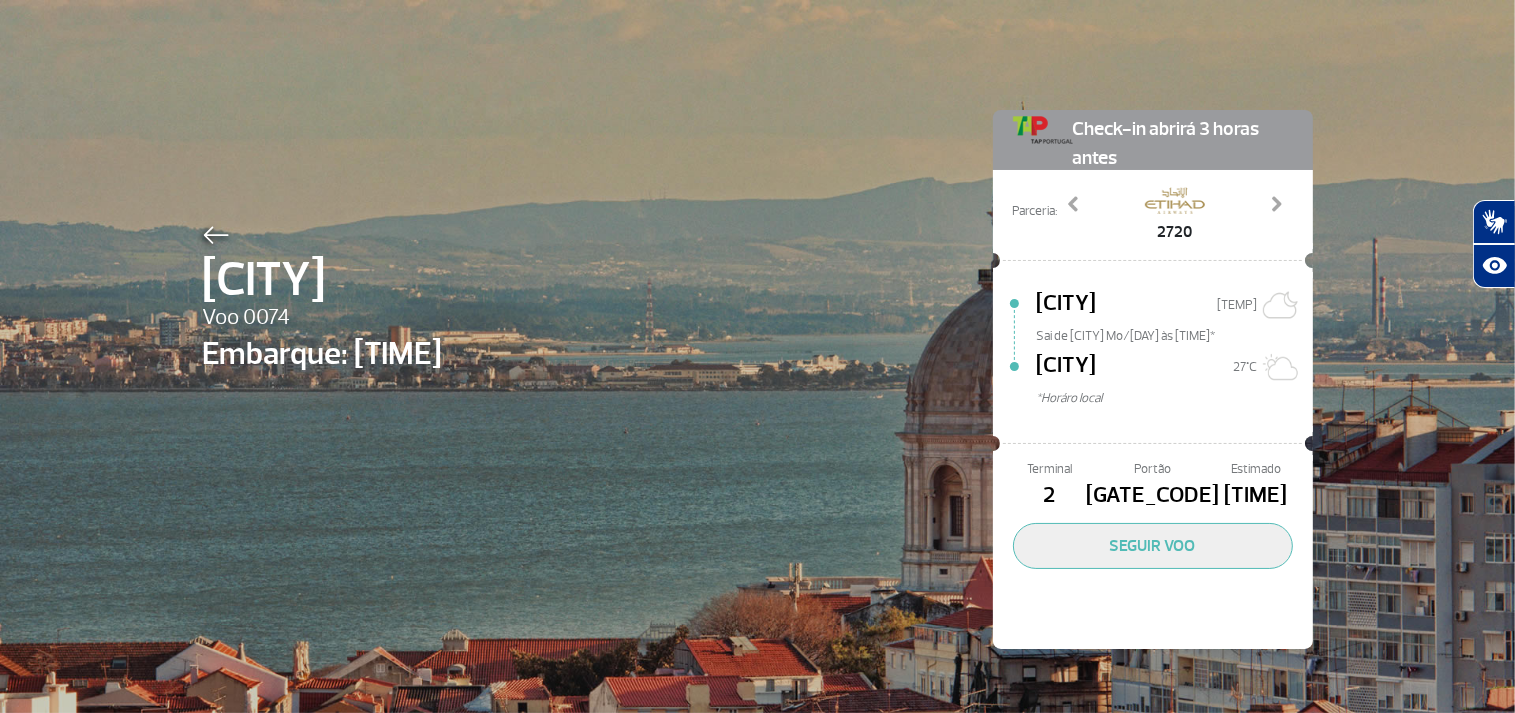 scroll, scrollTop: 0, scrollLeft: 0, axis: both 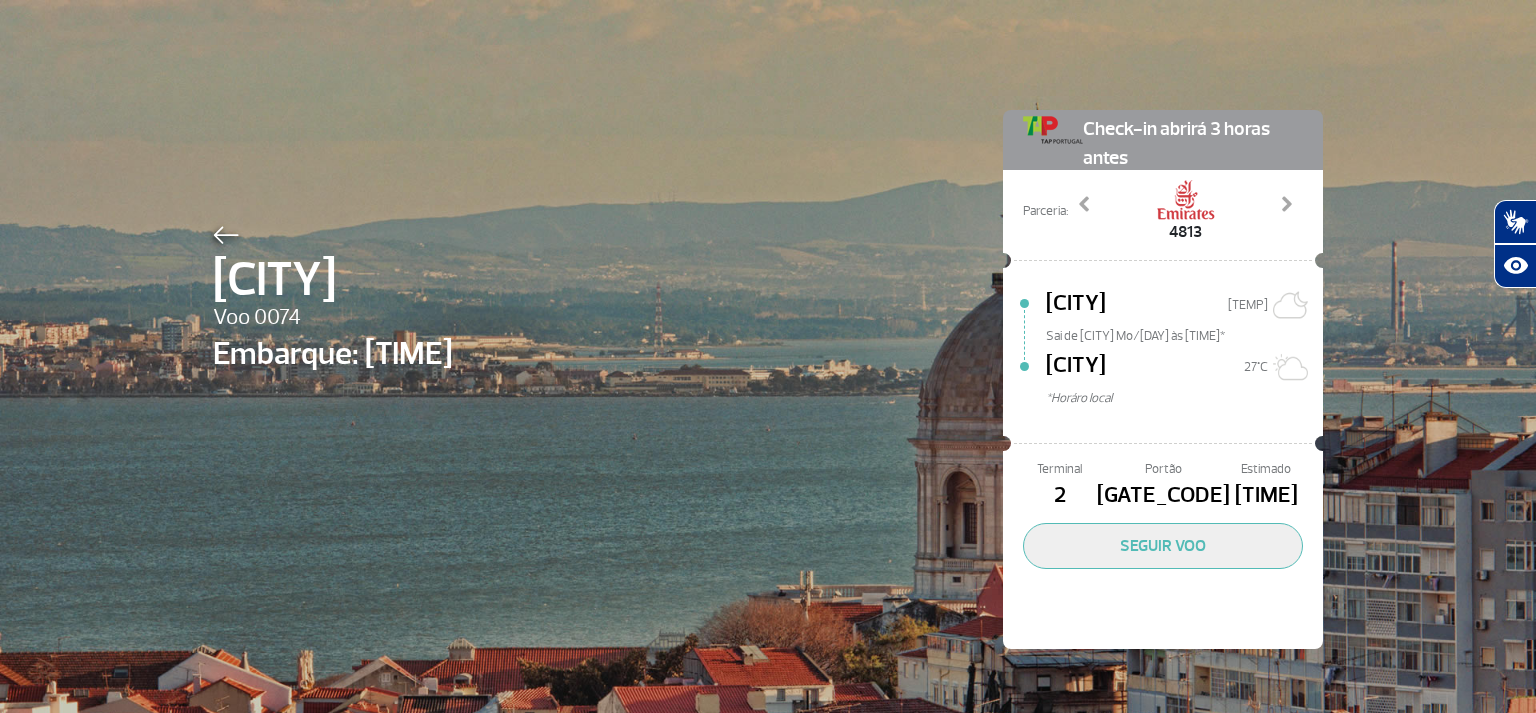 click on "[CITY] [CITY] Voo [NUMBER] Embarque: [TIME] Check-in abrirá 3 horas antes Parceria: [NUMBER] [NUMBER] [NUMBER] [NUMBER] [NUMBER] Previous Next [CITY] [TEMP] Sai de [CITY] Mo/[DAY] às [TIME]* [CITY] [TEMP] *Horáro local Terminal [NUMBER] Portão [GATE_CODE] Estimado [TIME]  SEGUIR VOO" 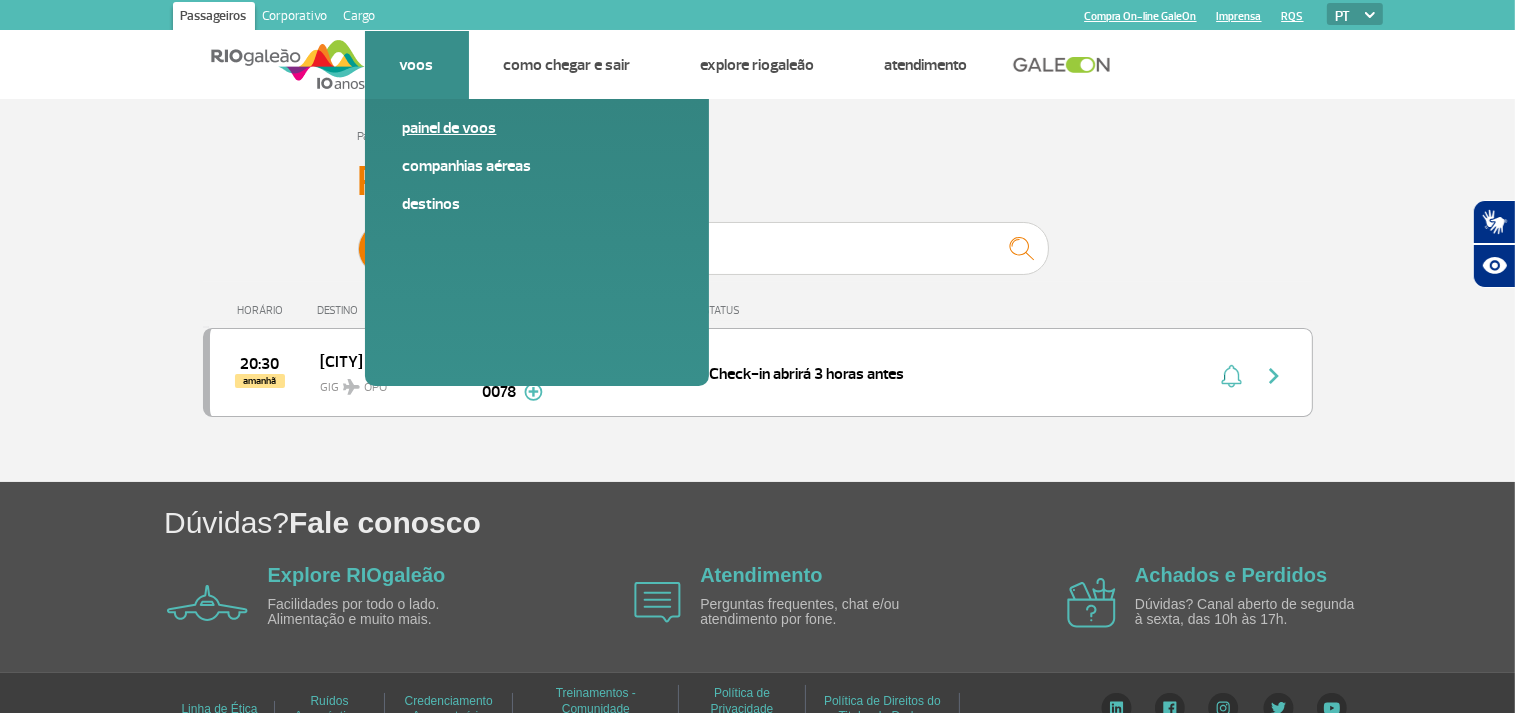 click on "Painel de voos" at bounding box center [537, 128] 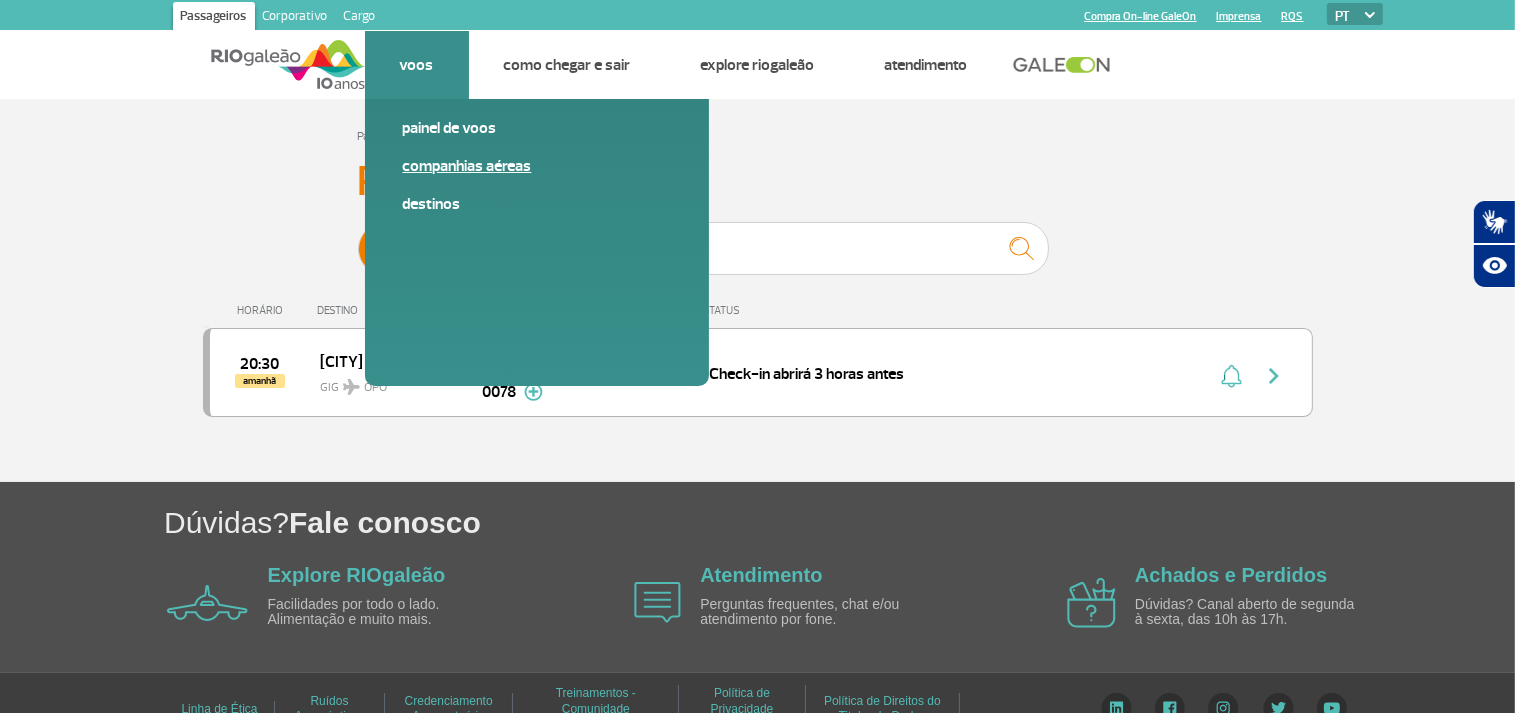 click on "Companhias Aéreas" at bounding box center (537, 166) 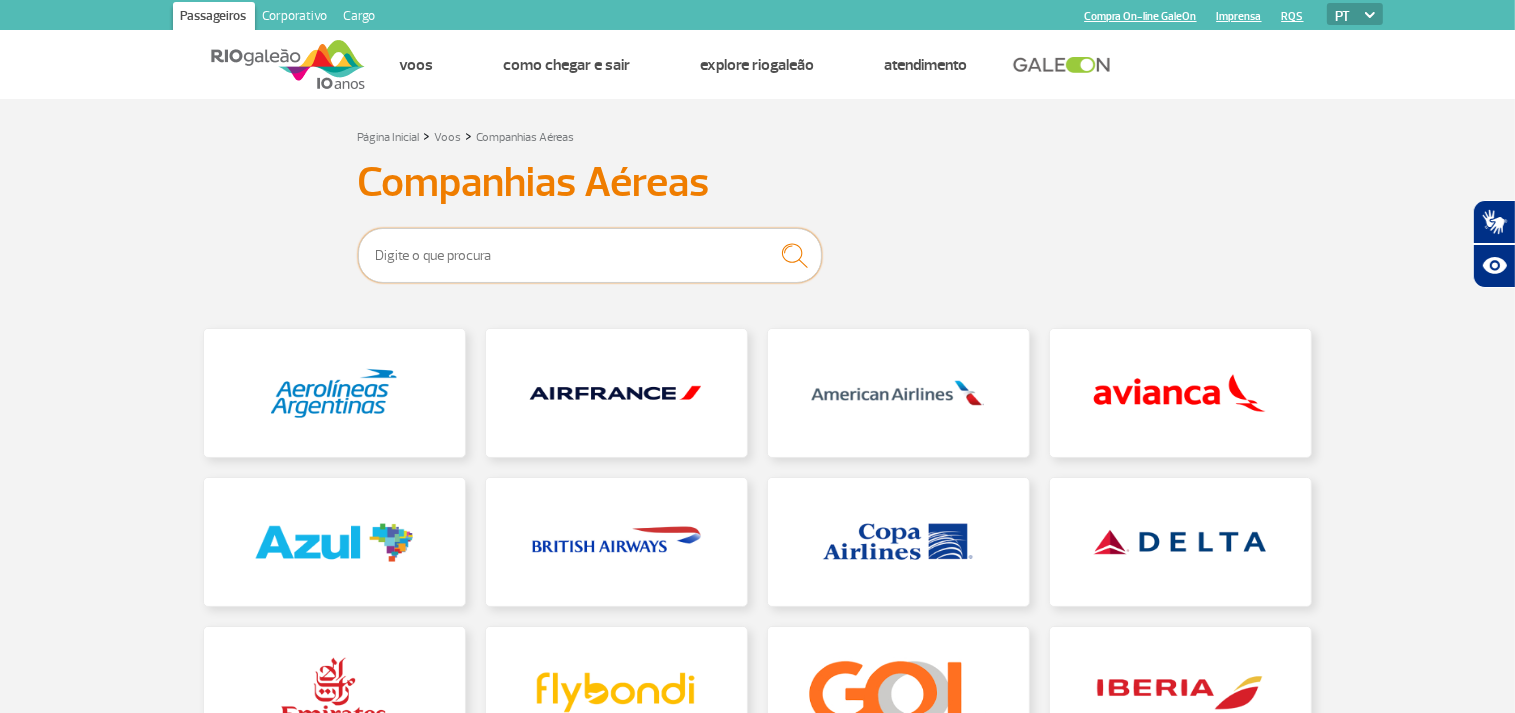 click at bounding box center [590, 255] 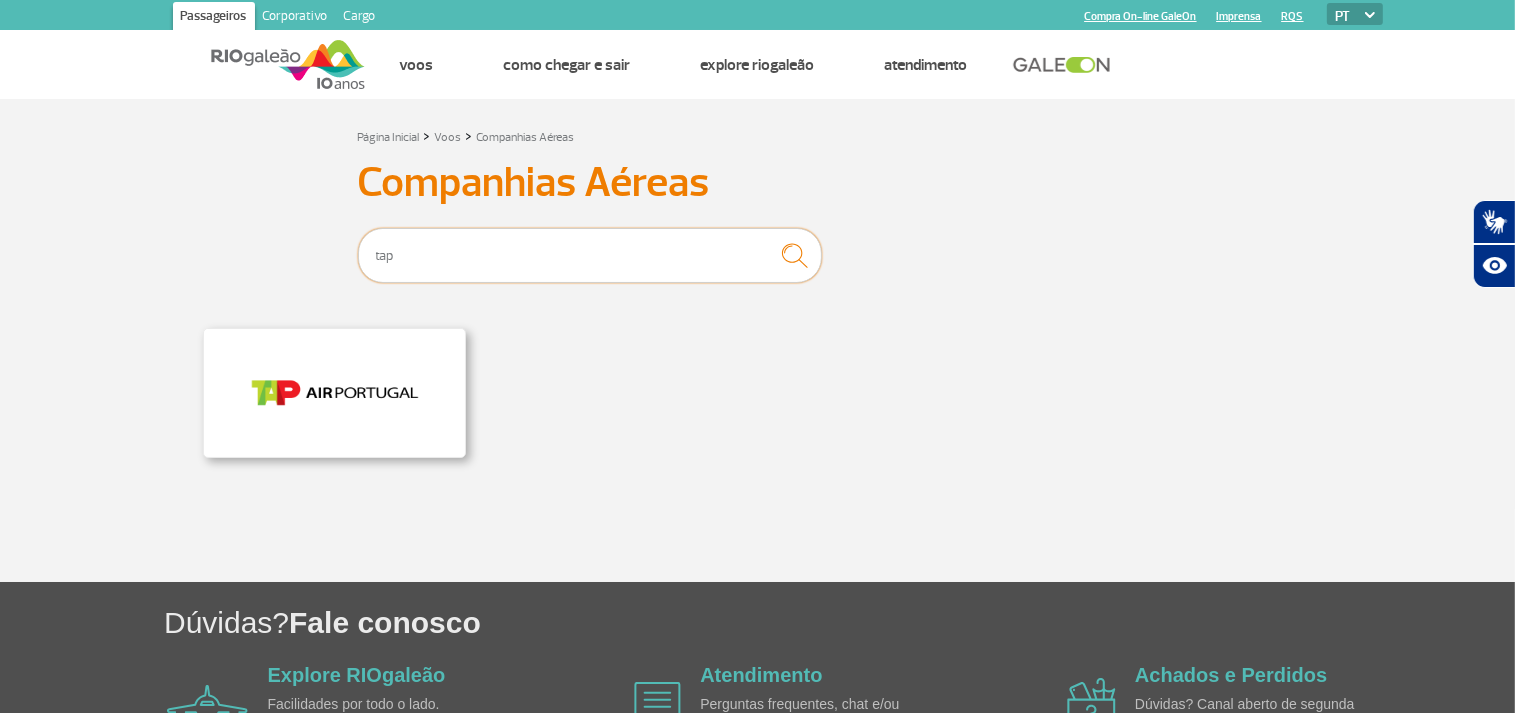 type on "tap" 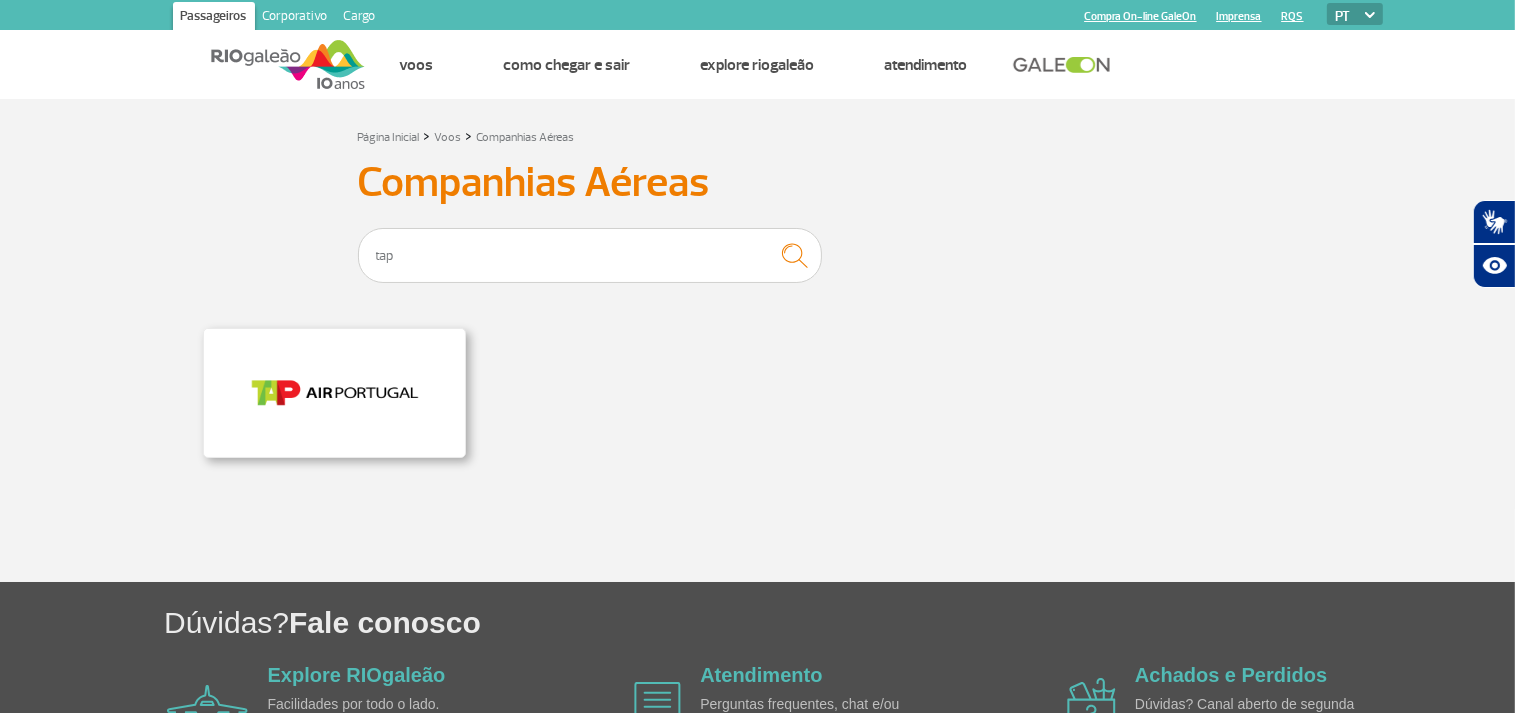 click at bounding box center [334, 393] 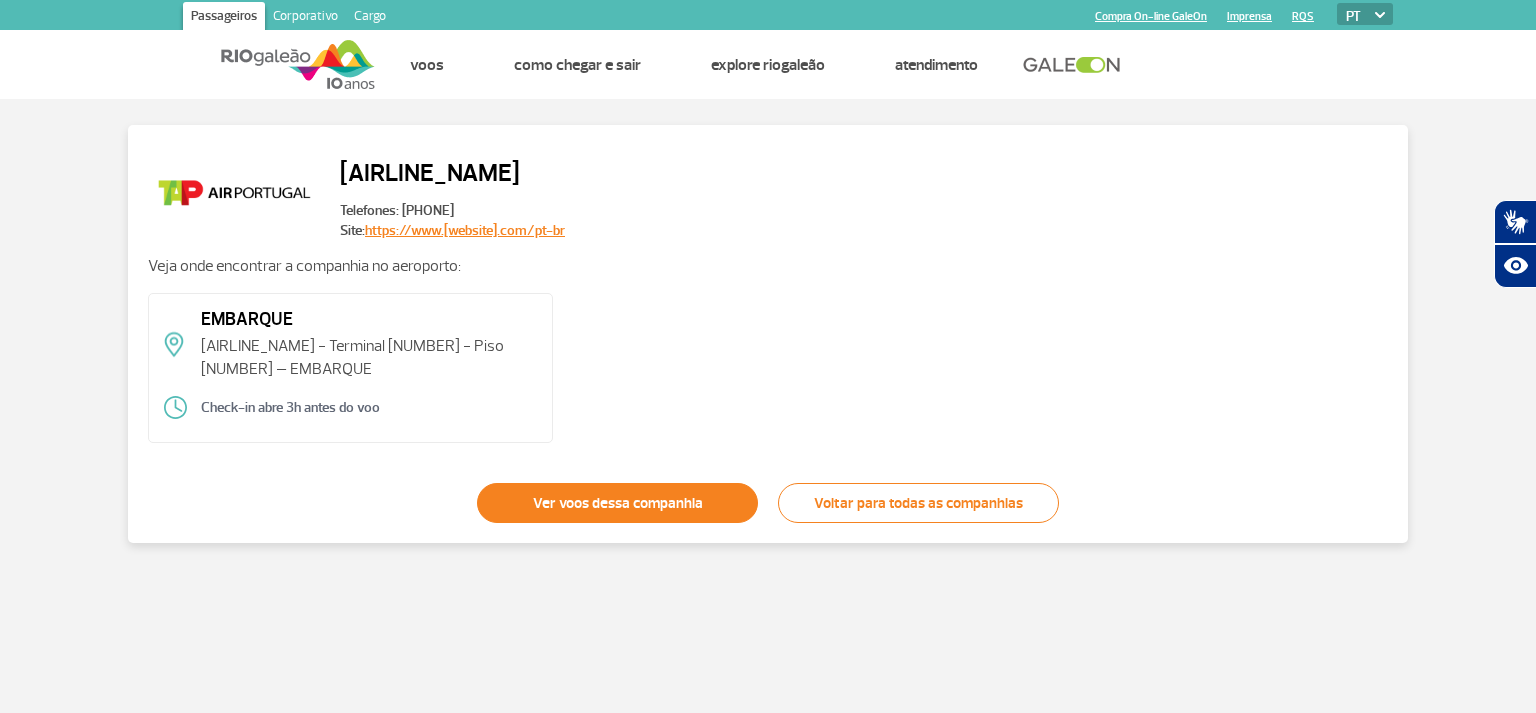 click on "Ver voos dessa companhia" at bounding box center [617, 503] 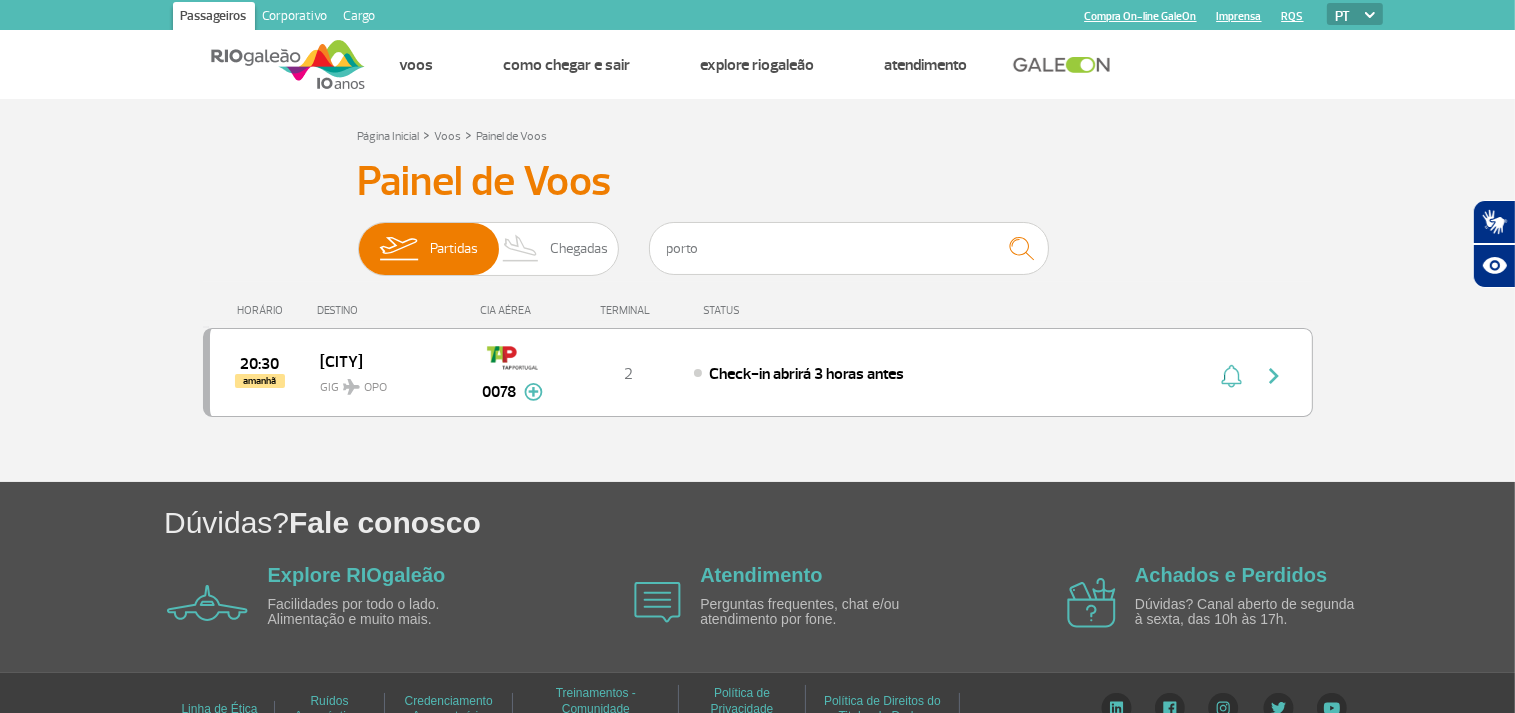 scroll, scrollTop: 32, scrollLeft: 0, axis: vertical 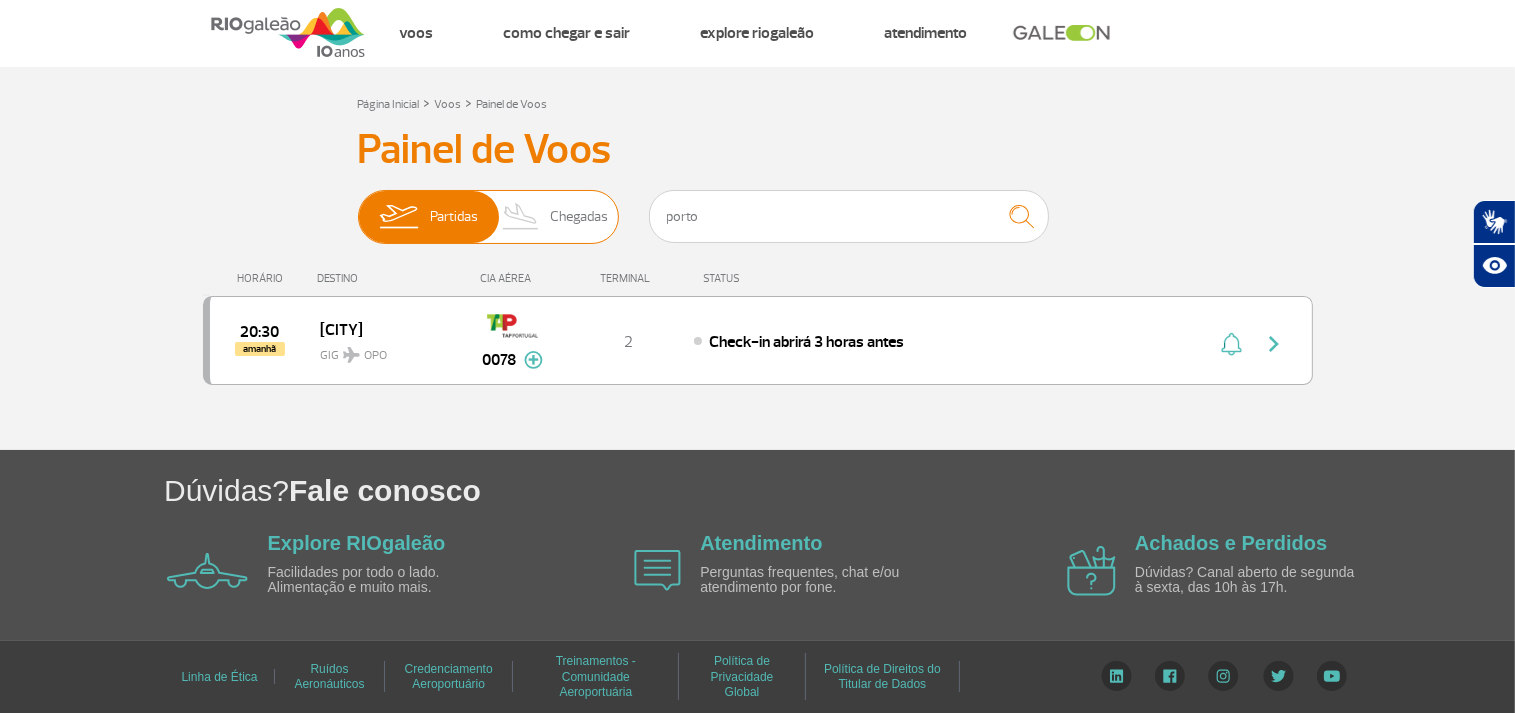 click on "Chegadas" at bounding box center (579, 217) 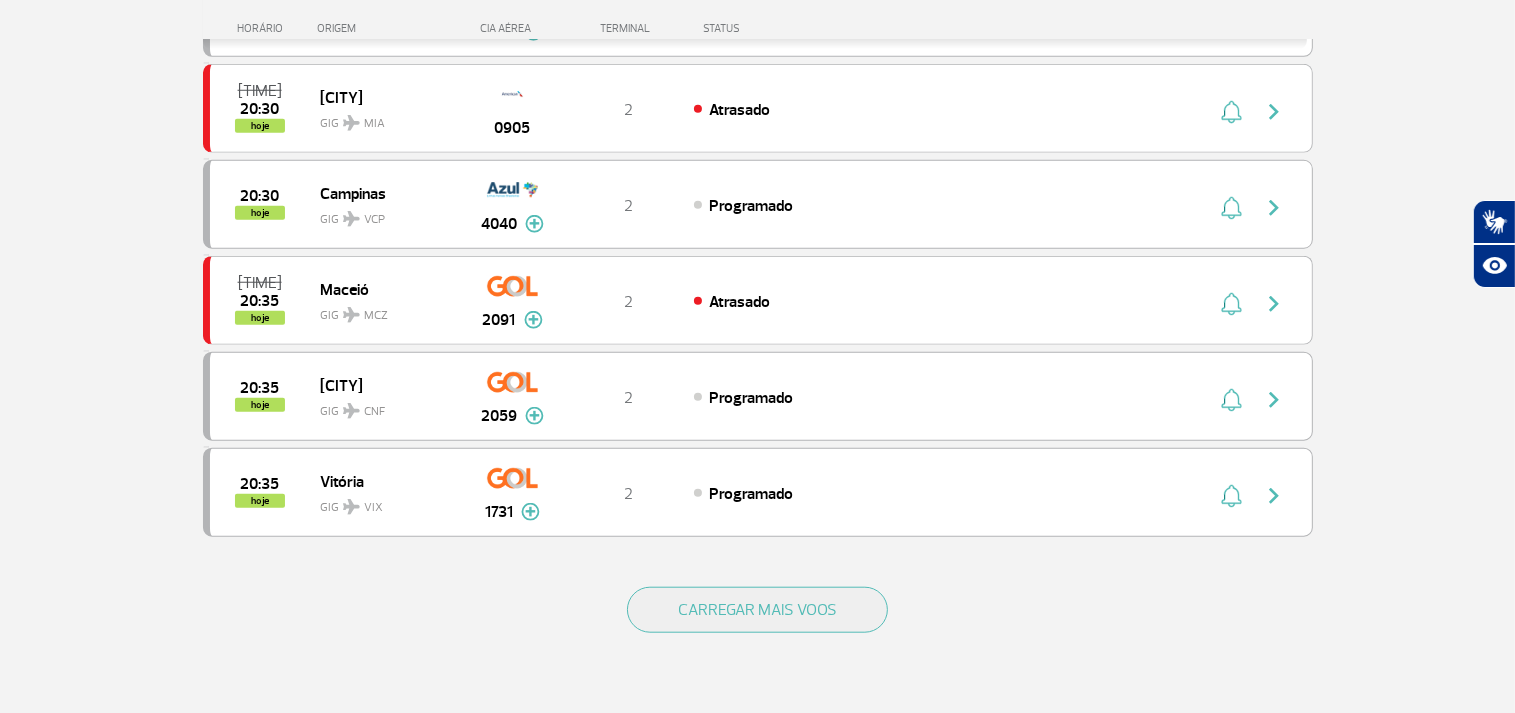 scroll, scrollTop: 1980, scrollLeft: 0, axis: vertical 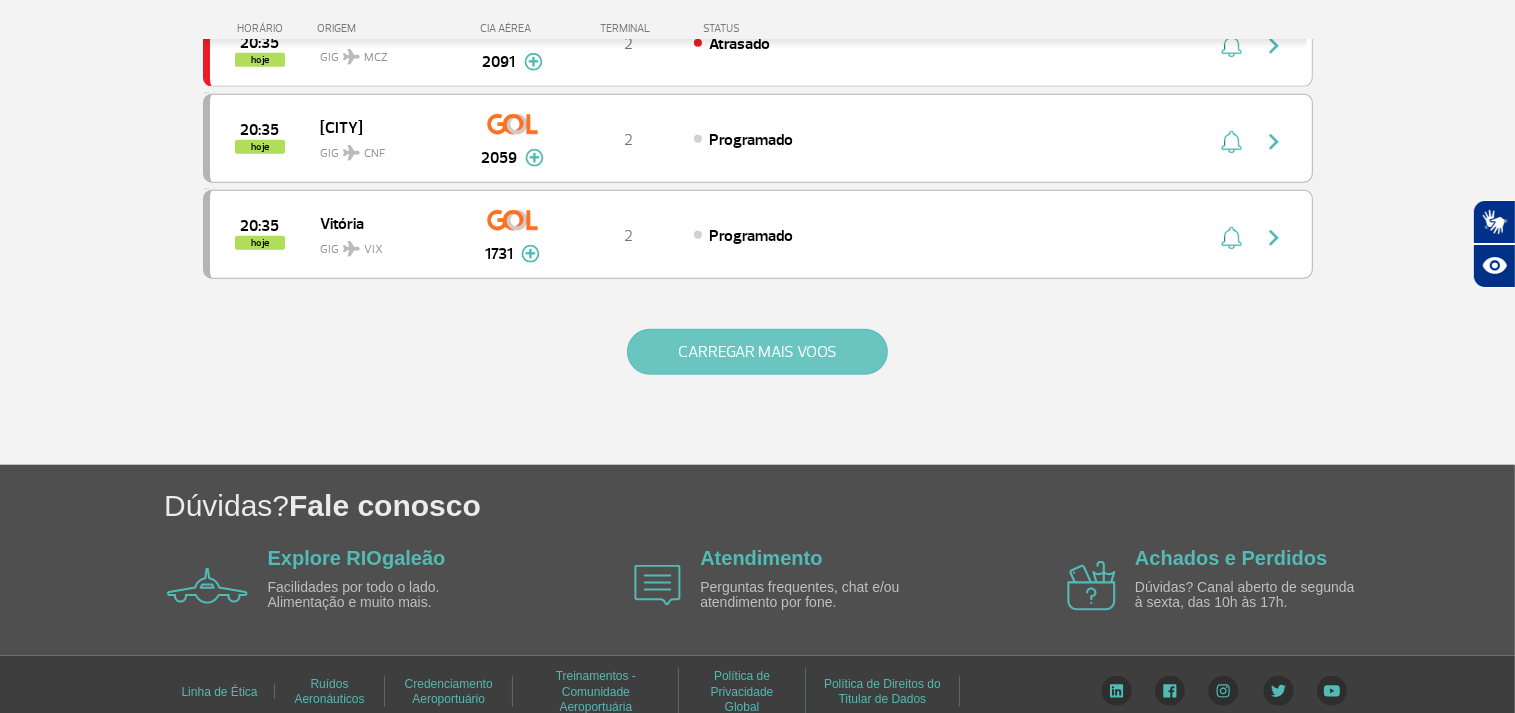 click on "CARREGAR MAIS VOOS" at bounding box center [757, 352] 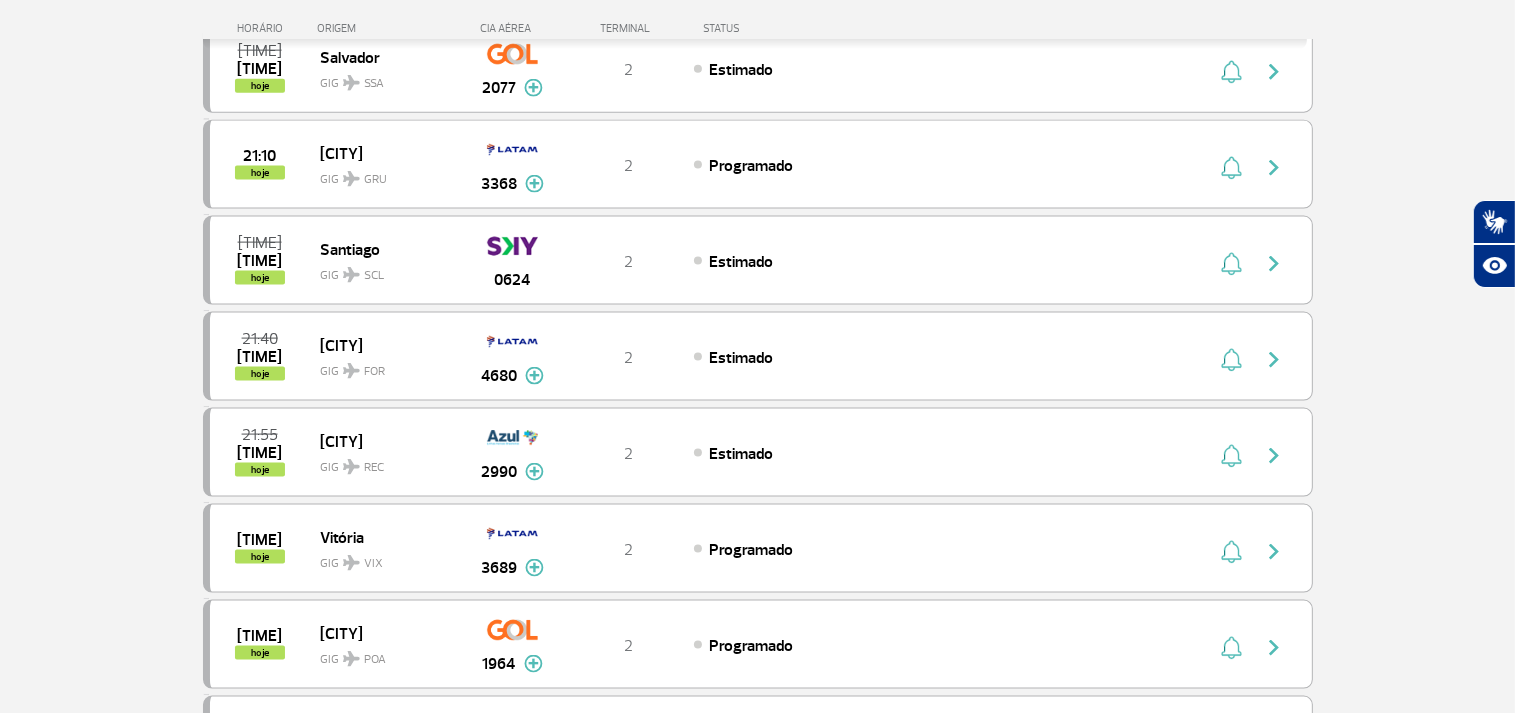 scroll, scrollTop: 2300, scrollLeft: 0, axis: vertical 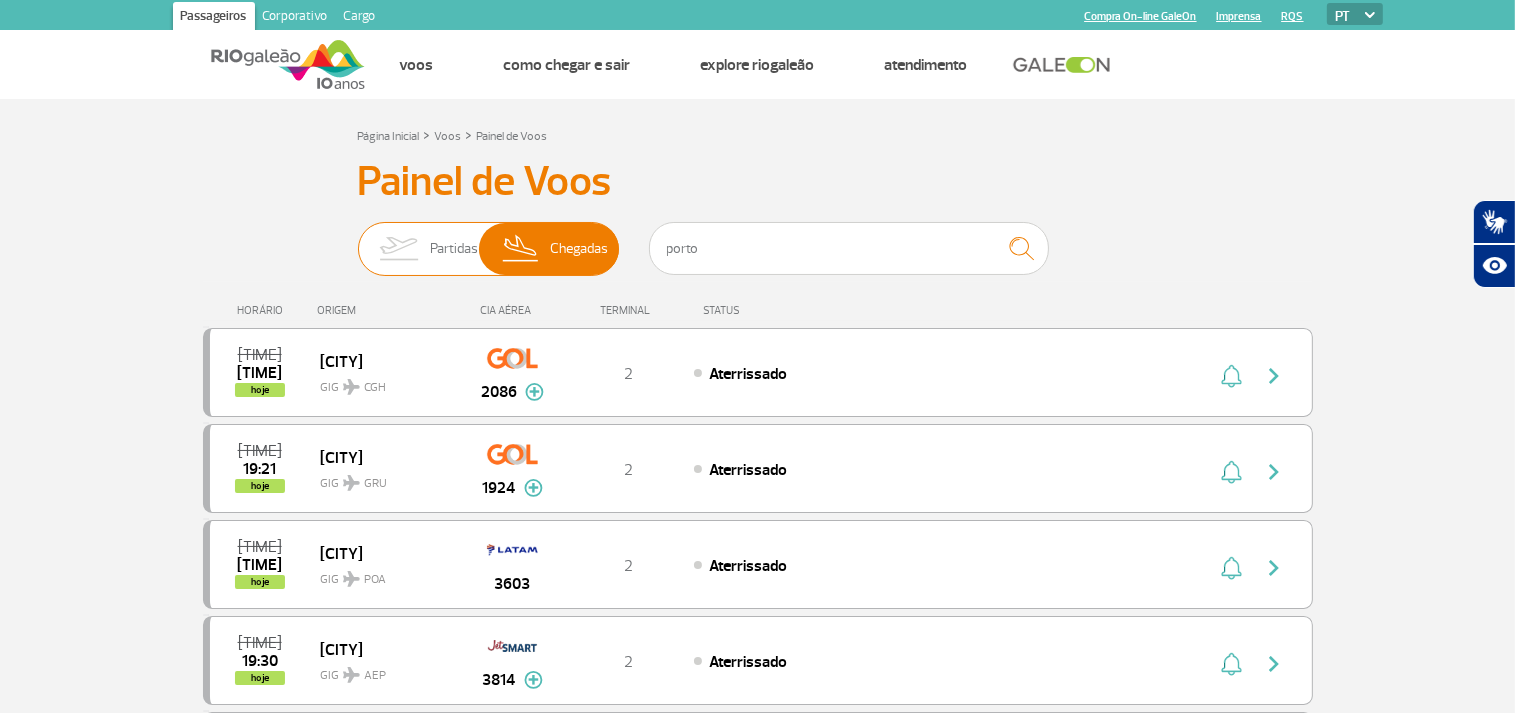 click at bounding box center [398, 249] 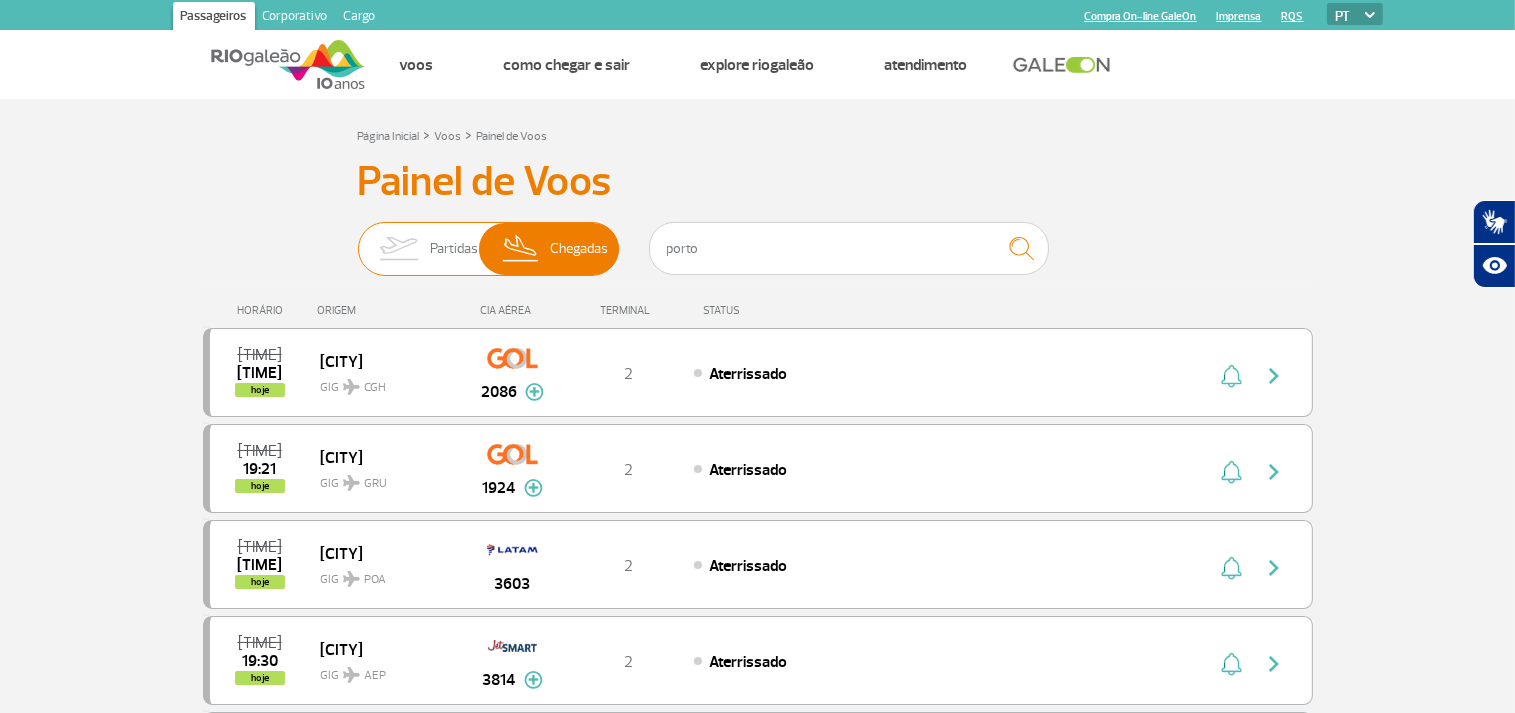 checkbox on "false" 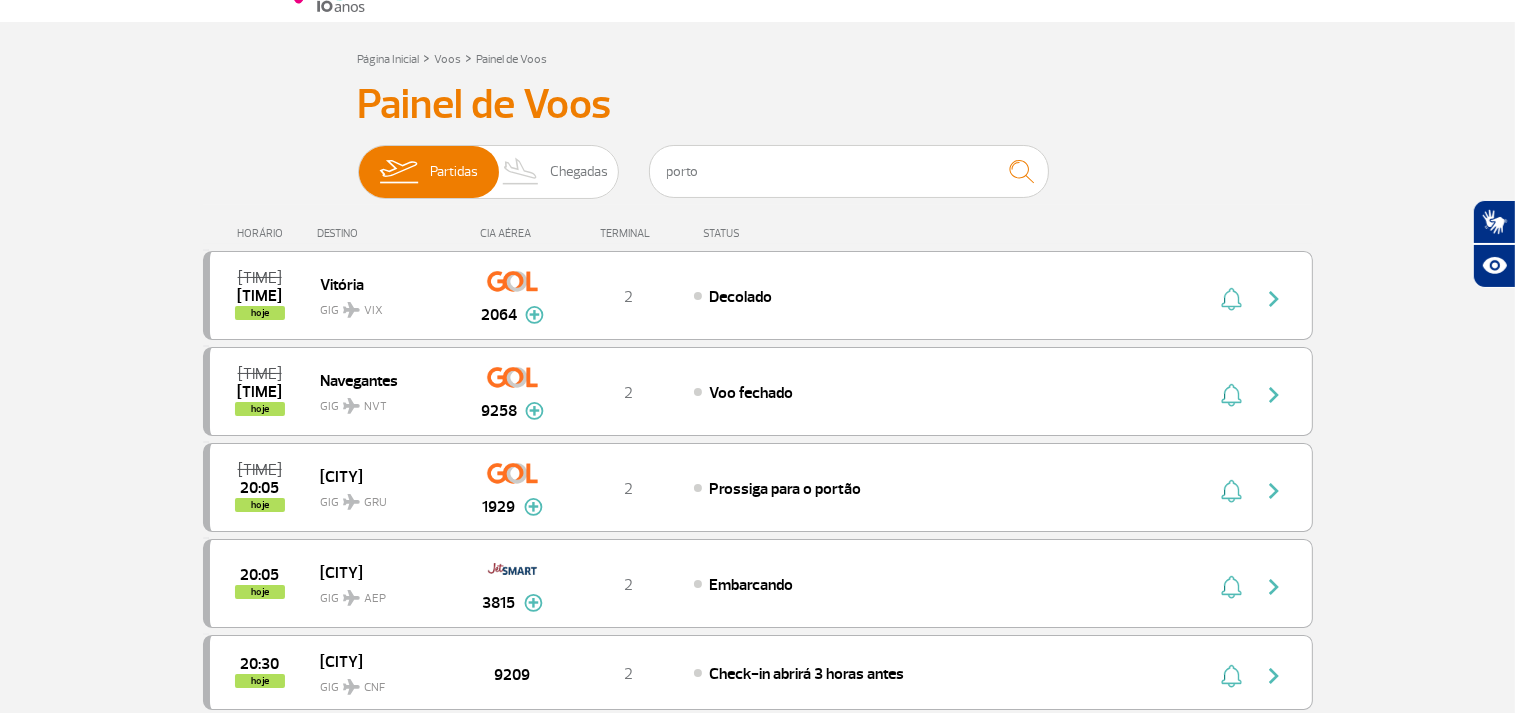 scroll, scrollTop: 155, scrollLeft: 0, axis: vertical 